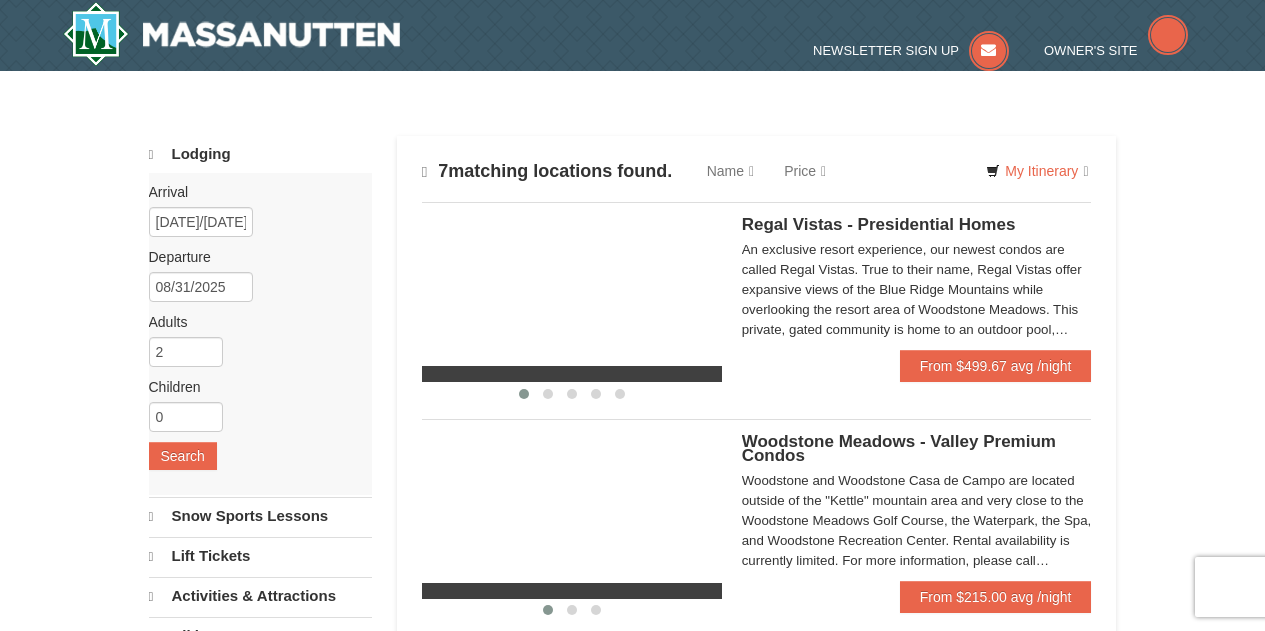 scroll, scrollTop: 0, scrollLeft: 0, axis: both 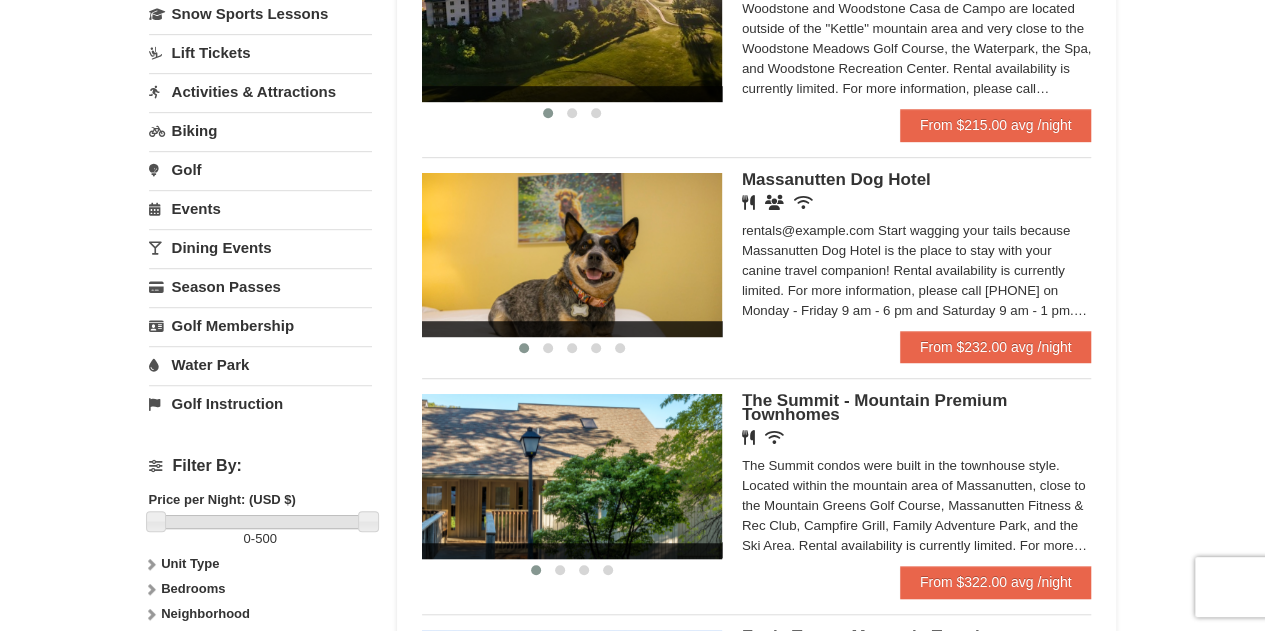 click on "Water Park" at bounding box center [260, 364] 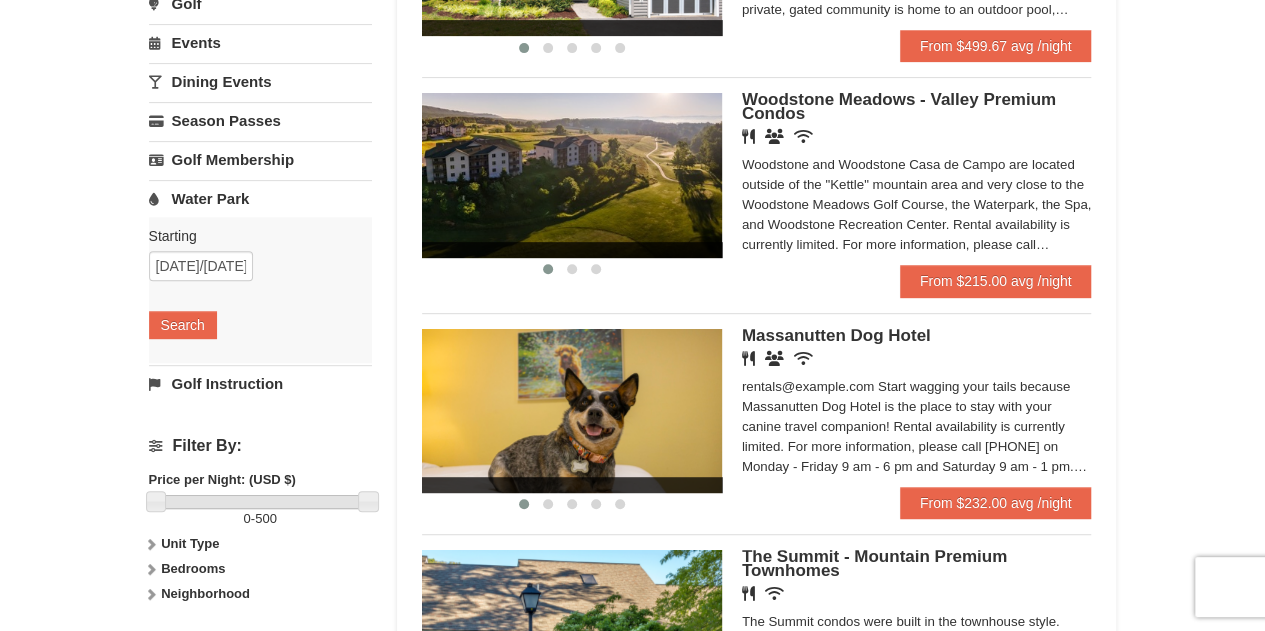 scroll, scrollTop: 180, scrollLeft: 0, axis: vertical 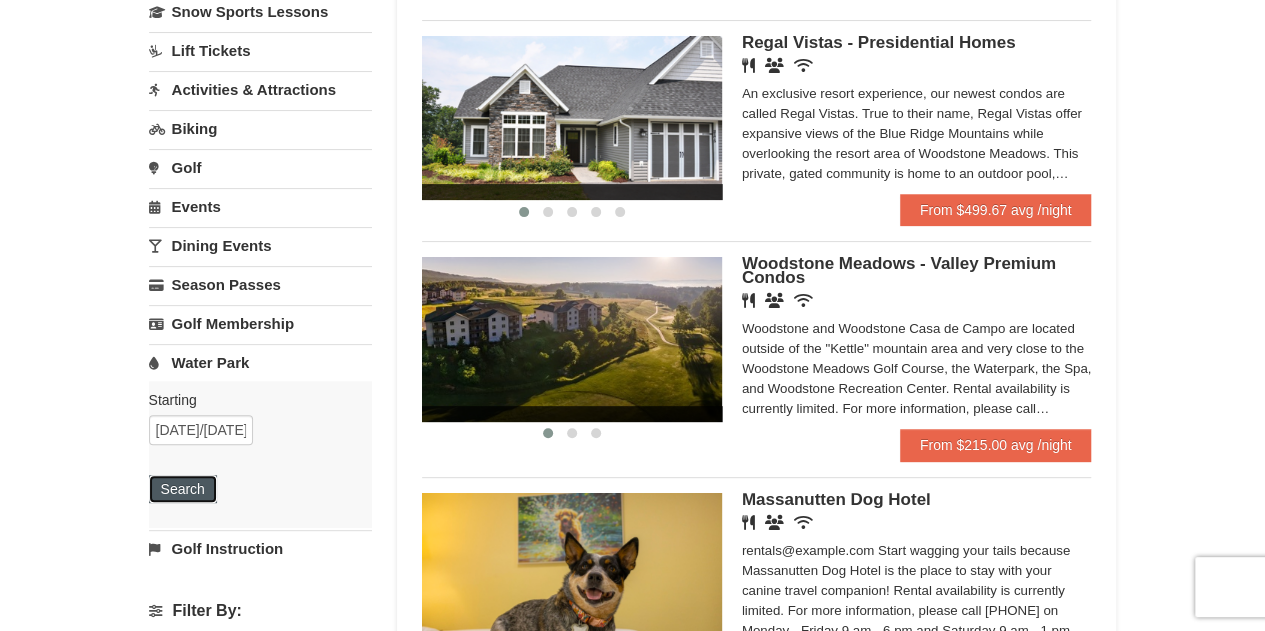 click on "Search" at bounding box center (183, 489) 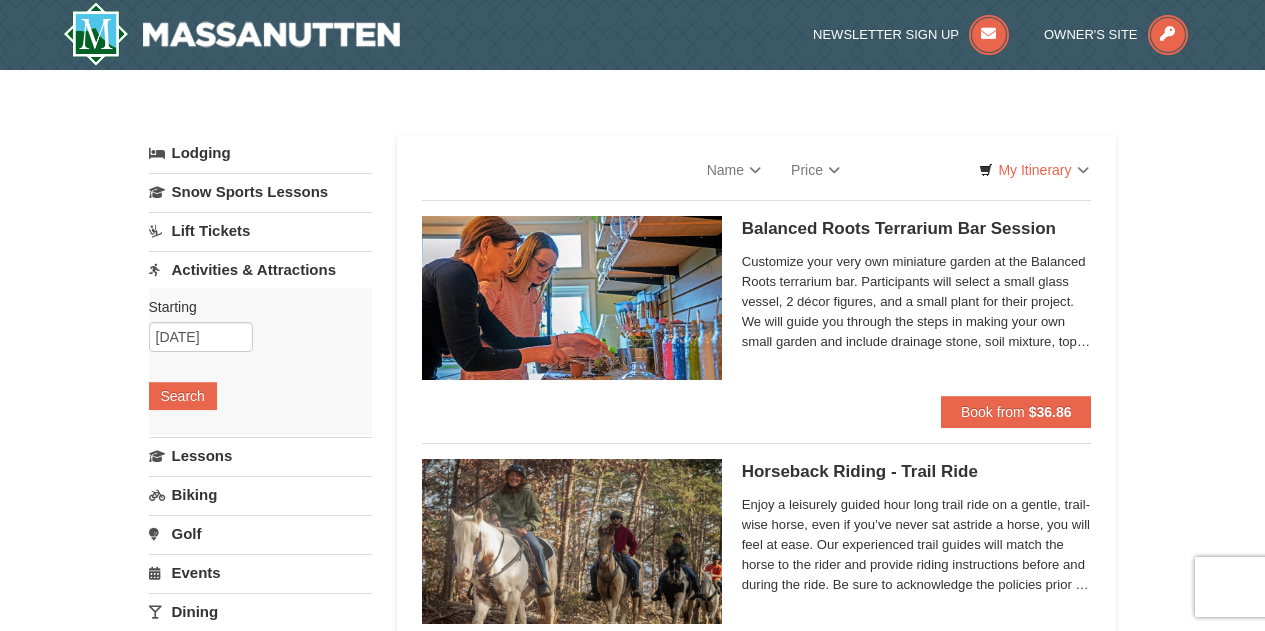 scroll, scrollTop: 0, scrollLeft: 0, axis: both 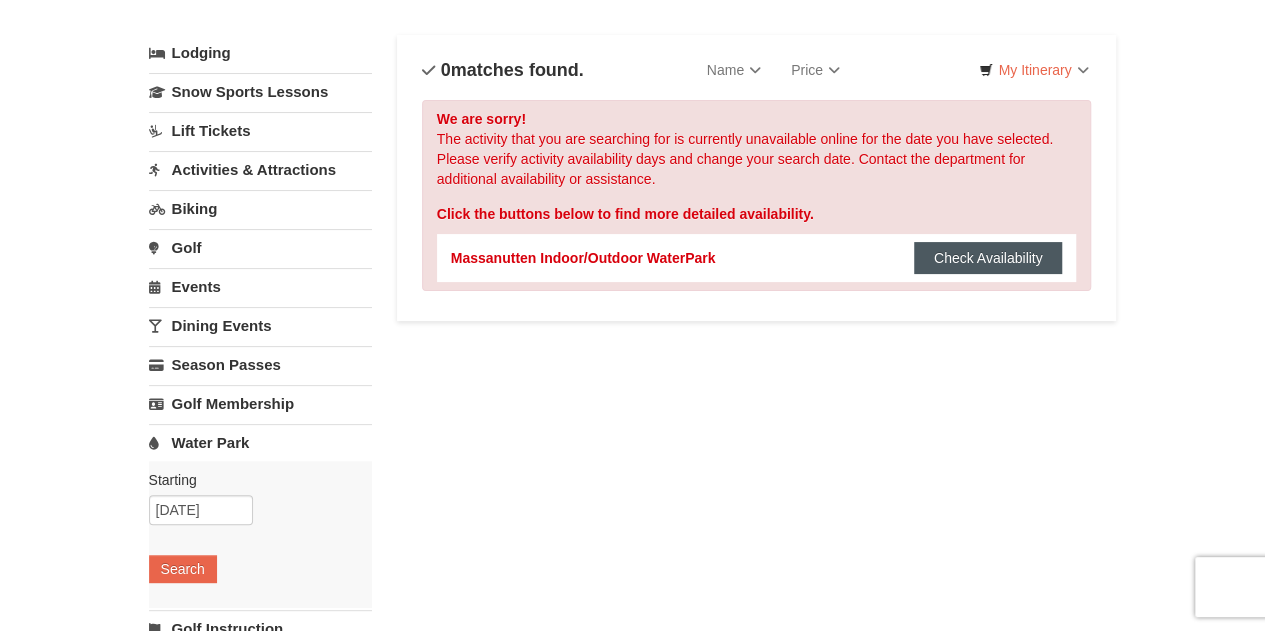 click on "Check Availability" at bounding box center (988, 258) 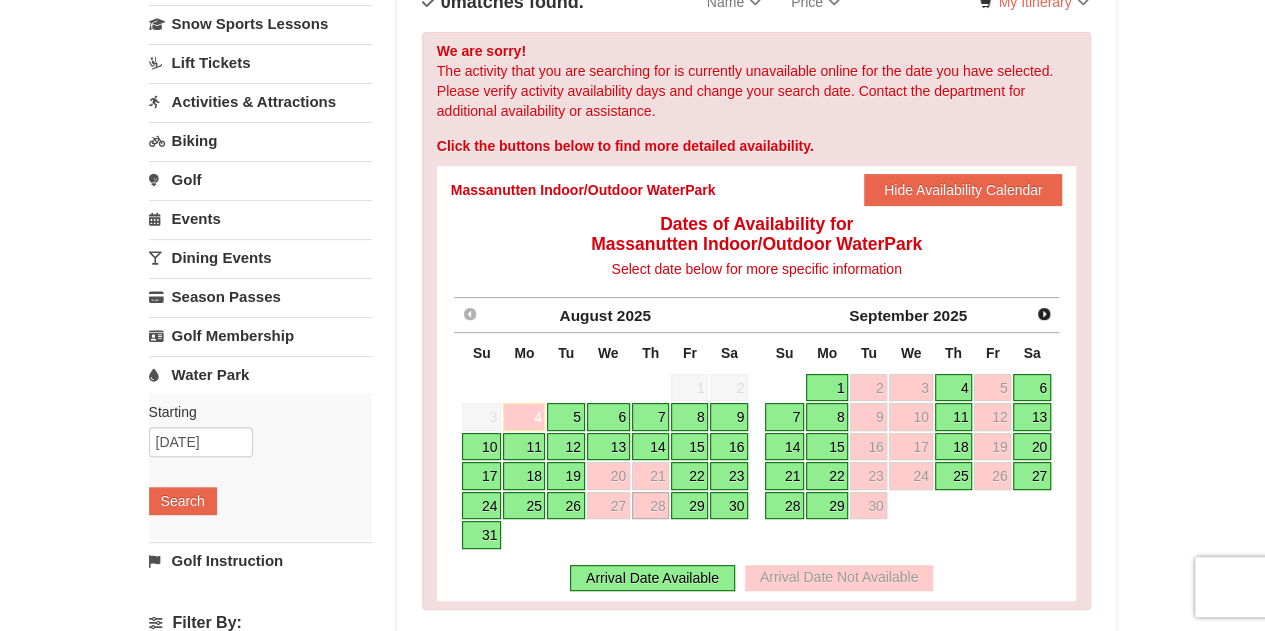 scroll, scrollTop: 200, scrollLeft: 0, axis: vertical 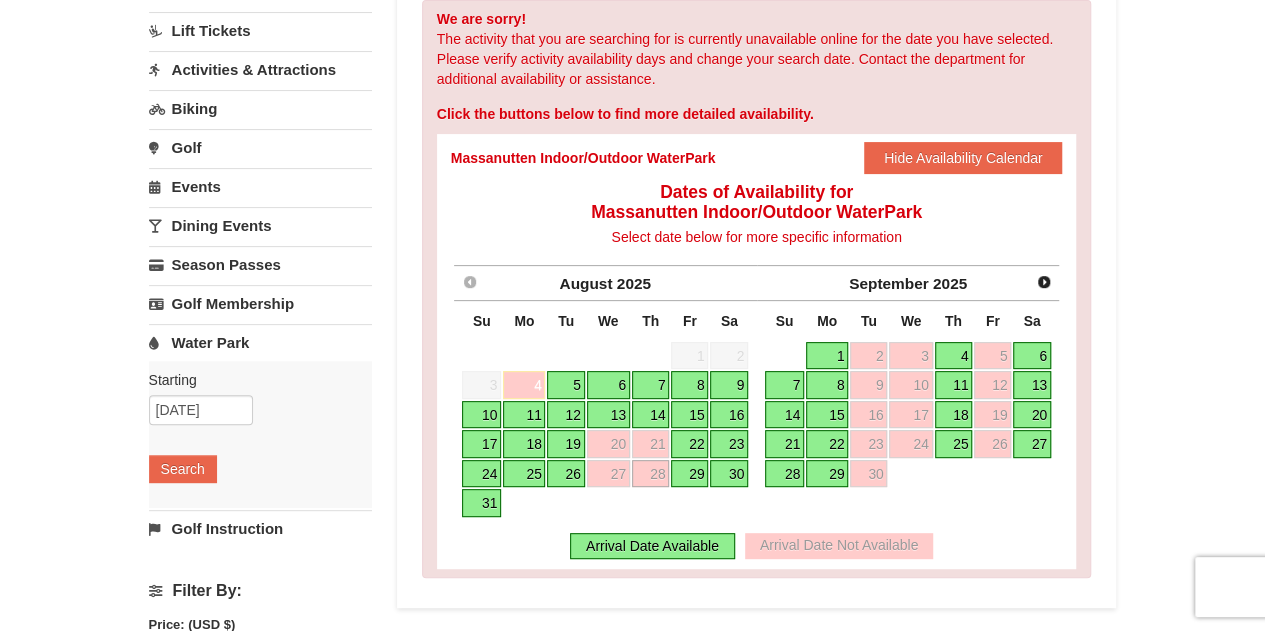 click on "29" at bounding box center [689, 474] 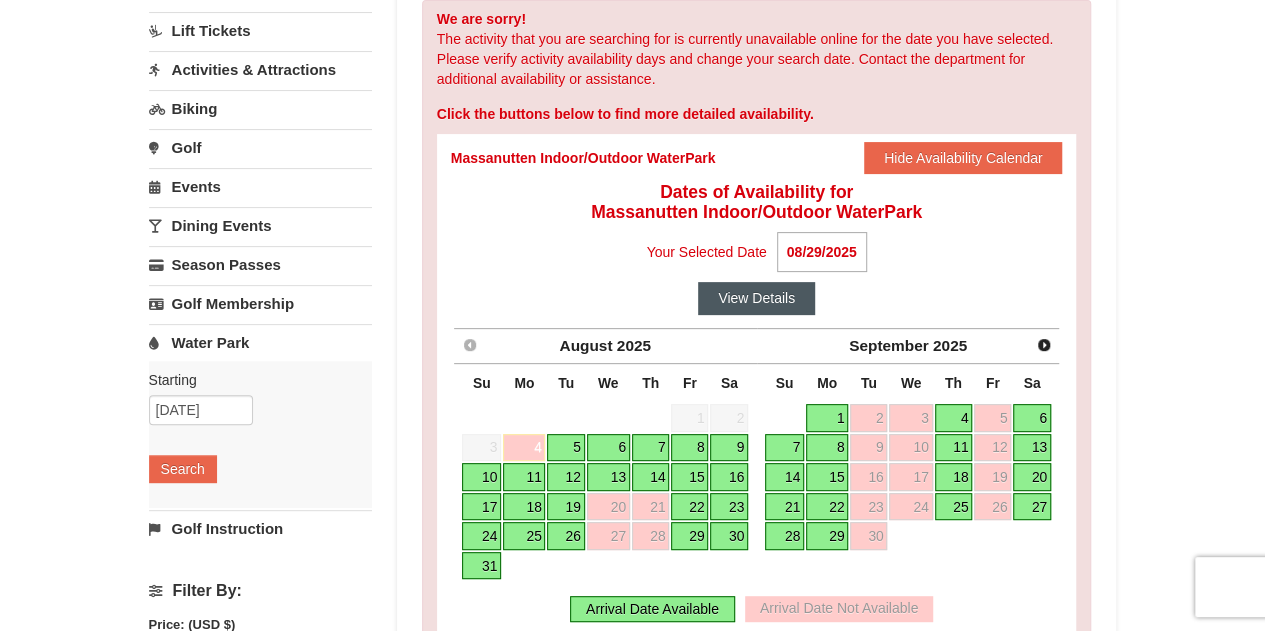 click on "View Details" at bounding box center [756, 298] 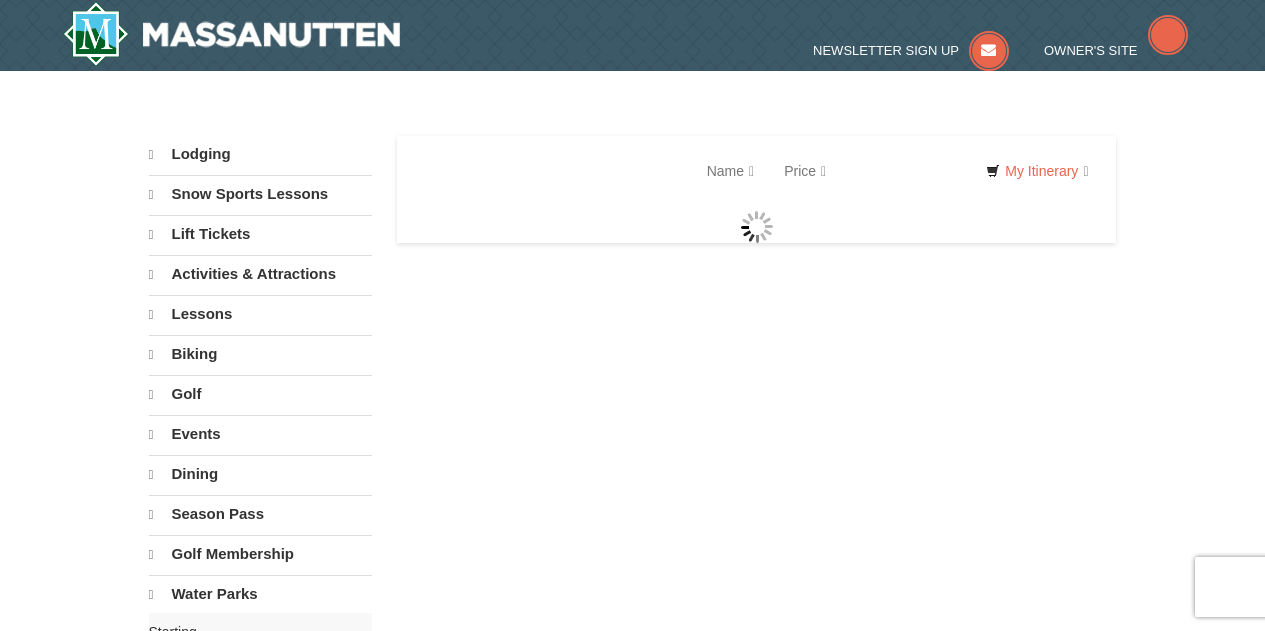 scroll, scrollTop: 0, scrollLeft: 0, axis: both 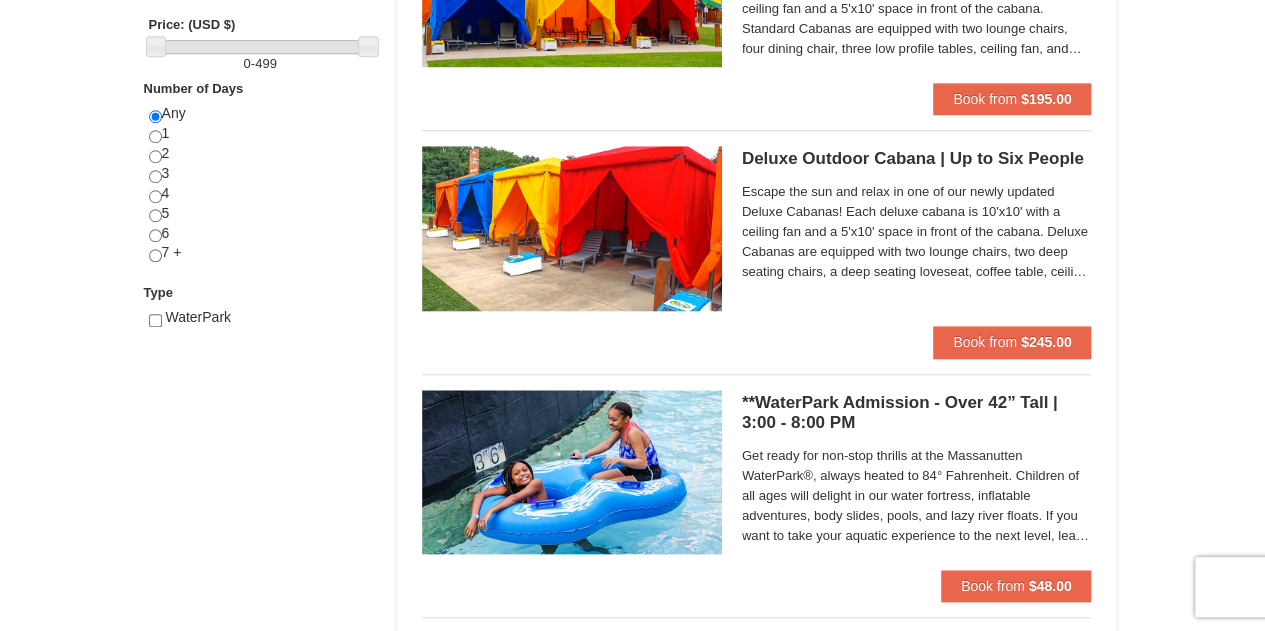 click on "**WaterPark Admission - Over 42” Tall | 3:00 - 8:00 PM  Massanutten Indoor/Outdoor WaterPark" at bounding box center (917, 413) 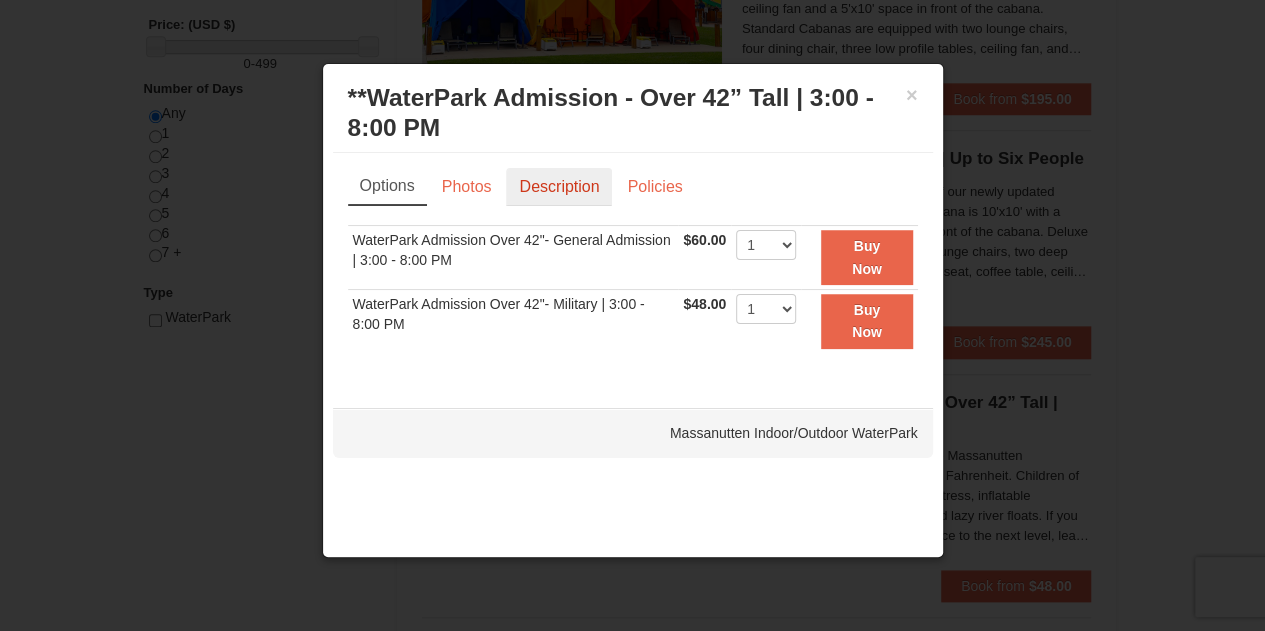 click on "Description" at bounding box center [559, 187] 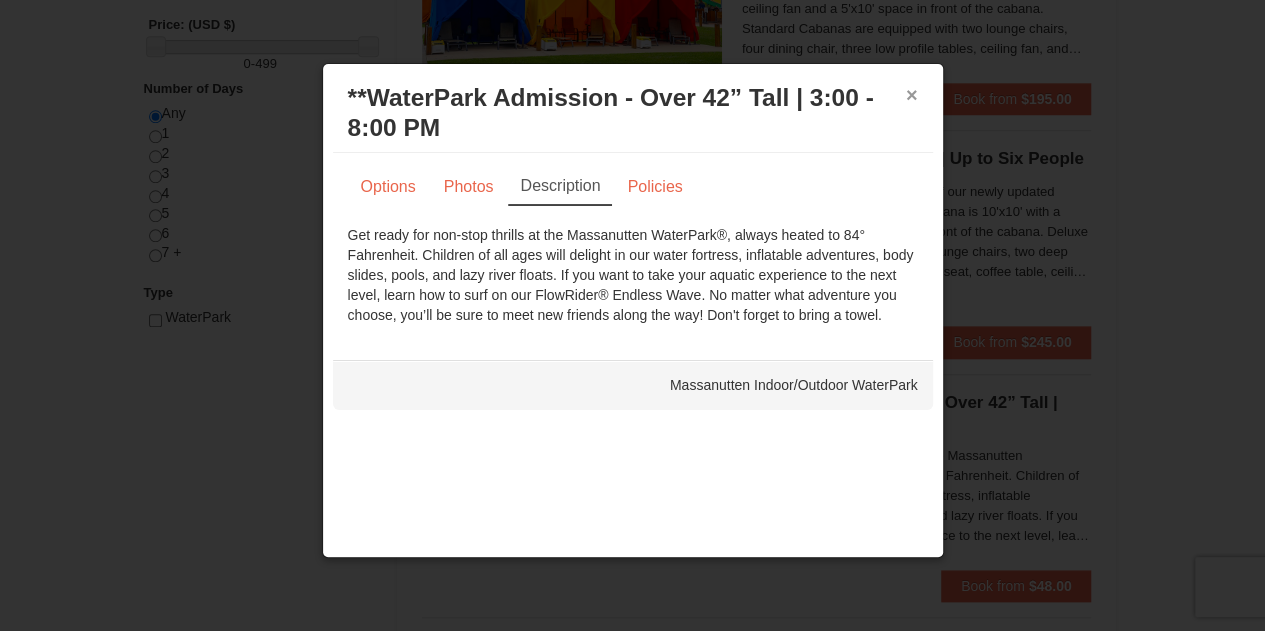 click on "×" at bounding box center [912, 95] 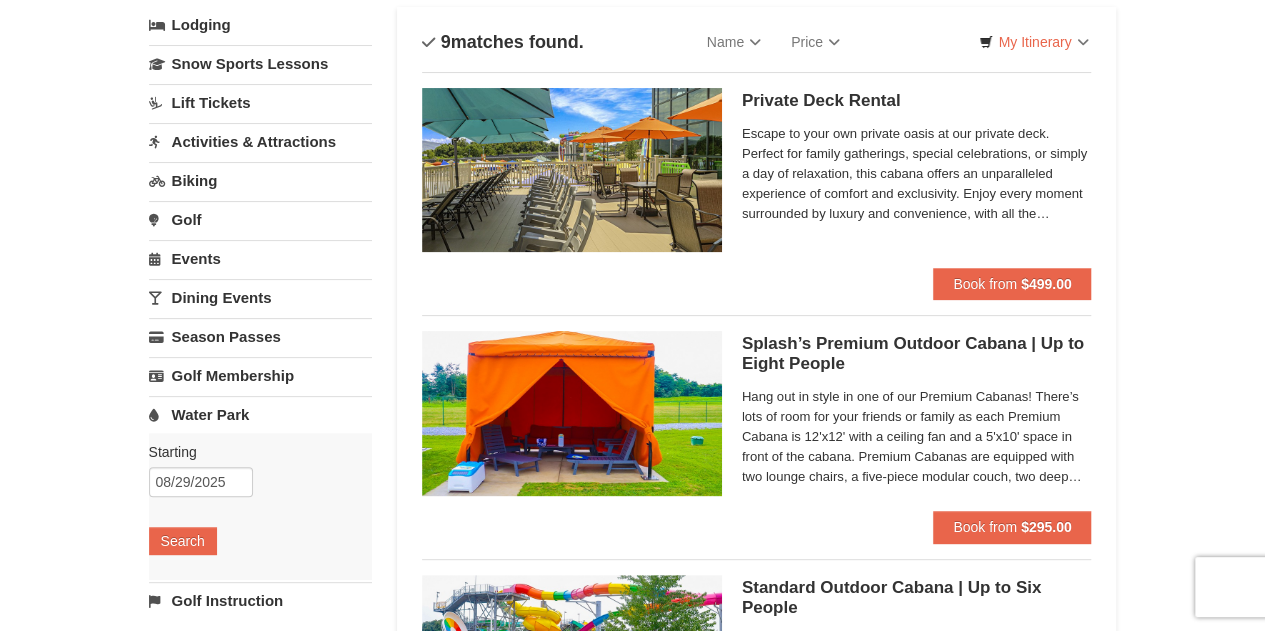 scroll, scrollTop: 100, scrollLeft: 0, axis: vertical 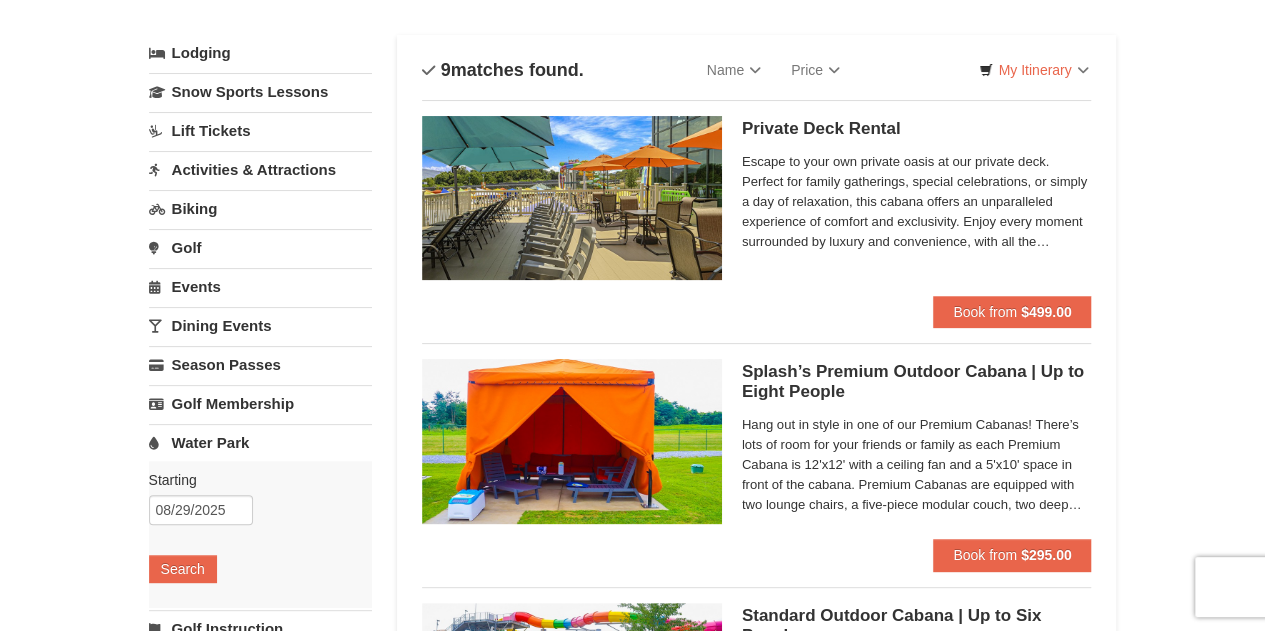 click on "Activities & Attractions" at bounding box center [260, 169] 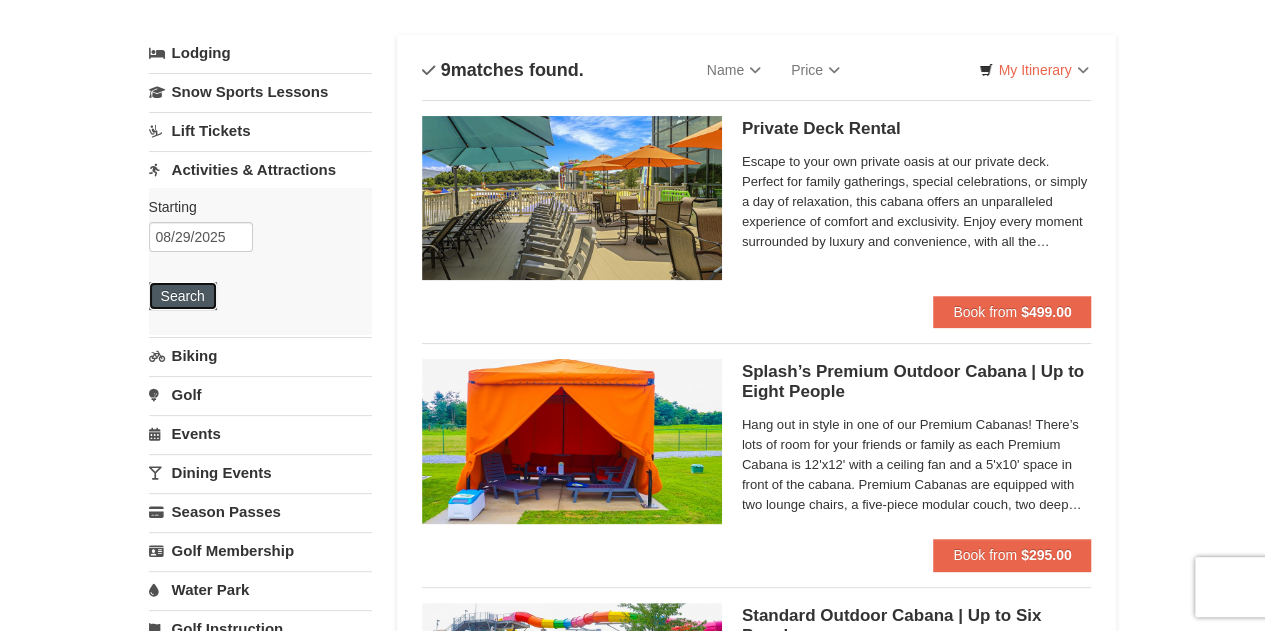 click on "Search" at bounding box center [183, 296] 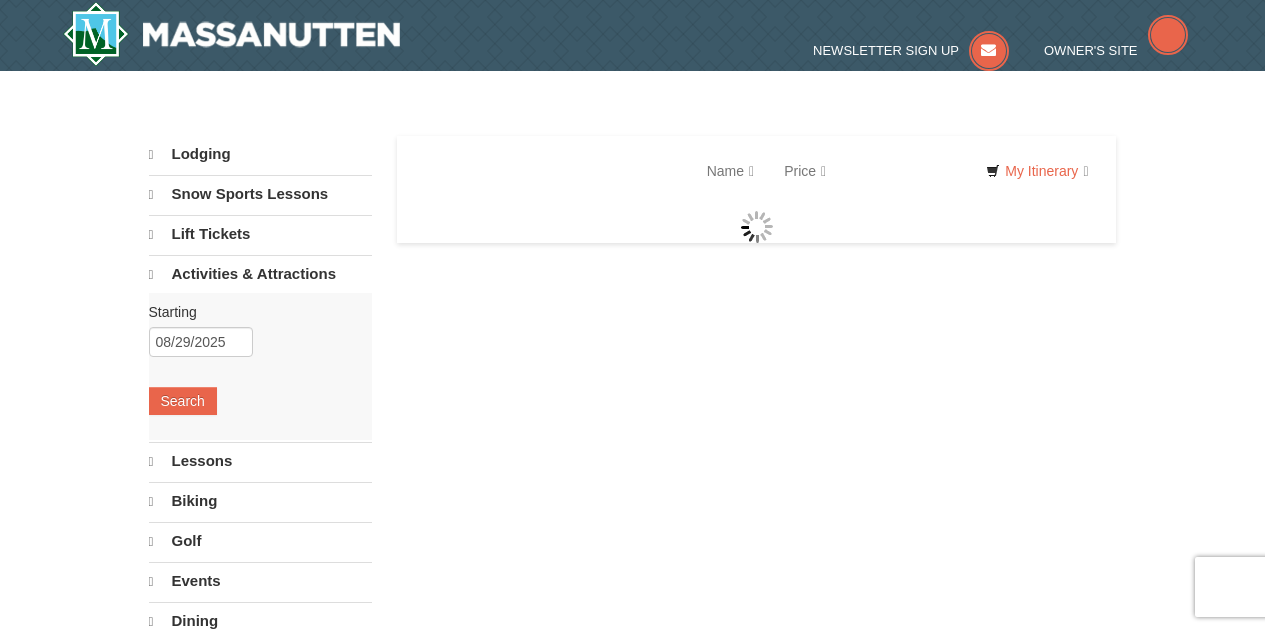 scroll, scrollTop: 0, scrollLeft: 0, axis: both 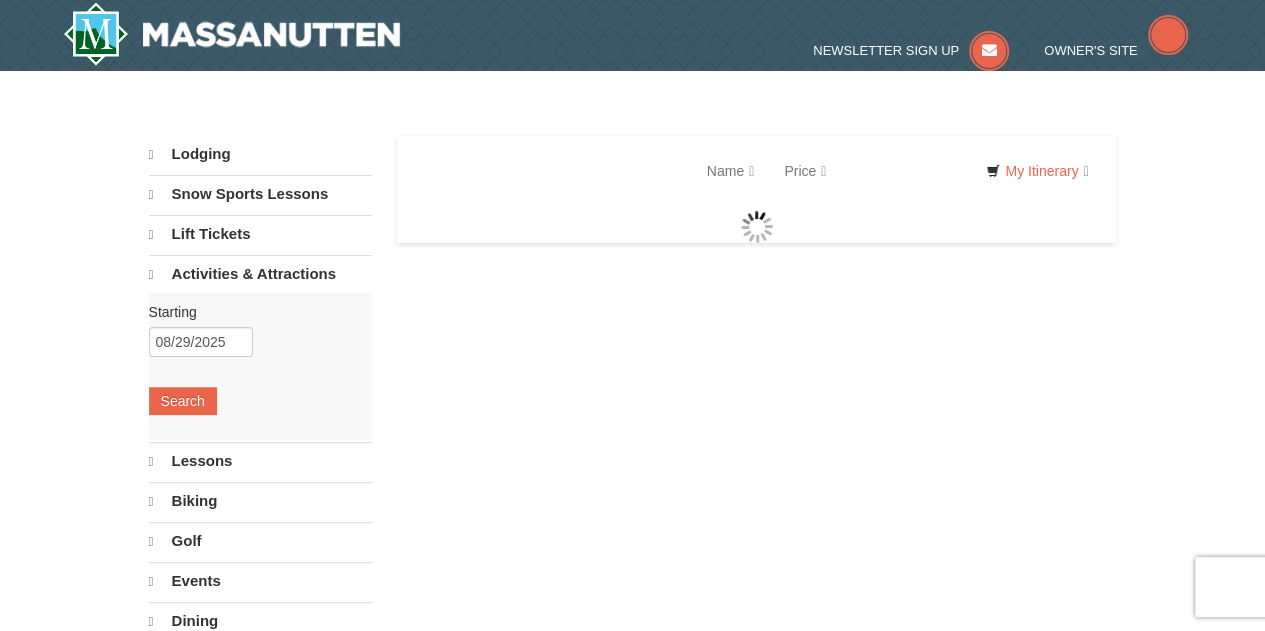 select on "8" 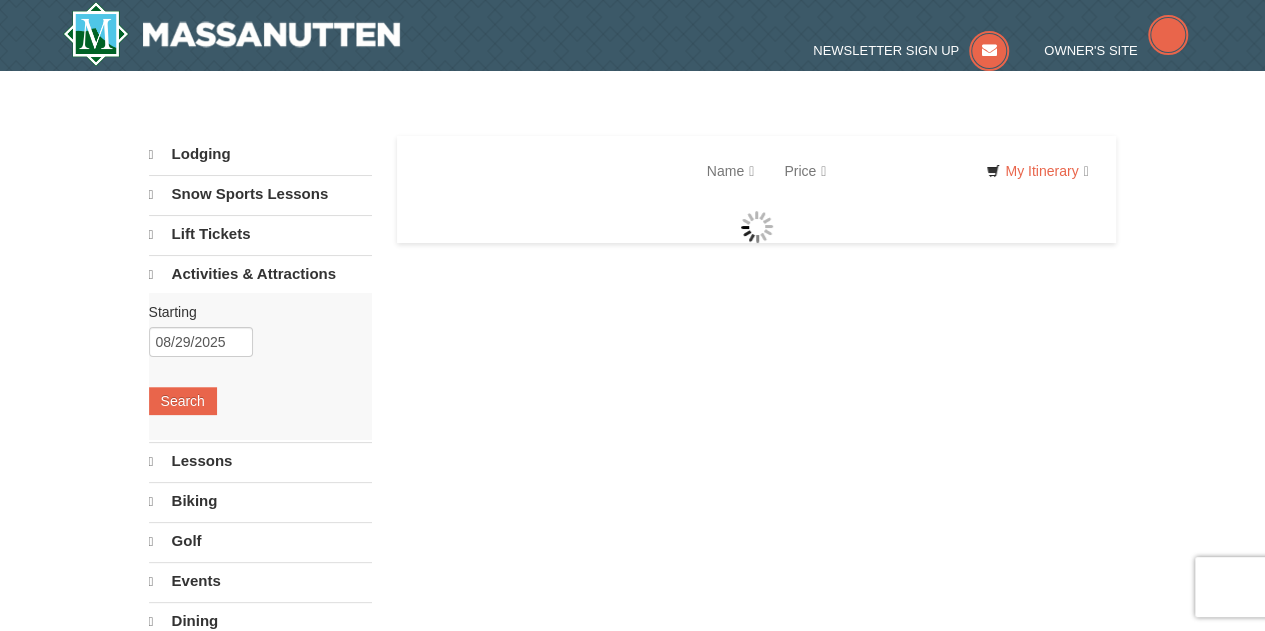 select on "8" 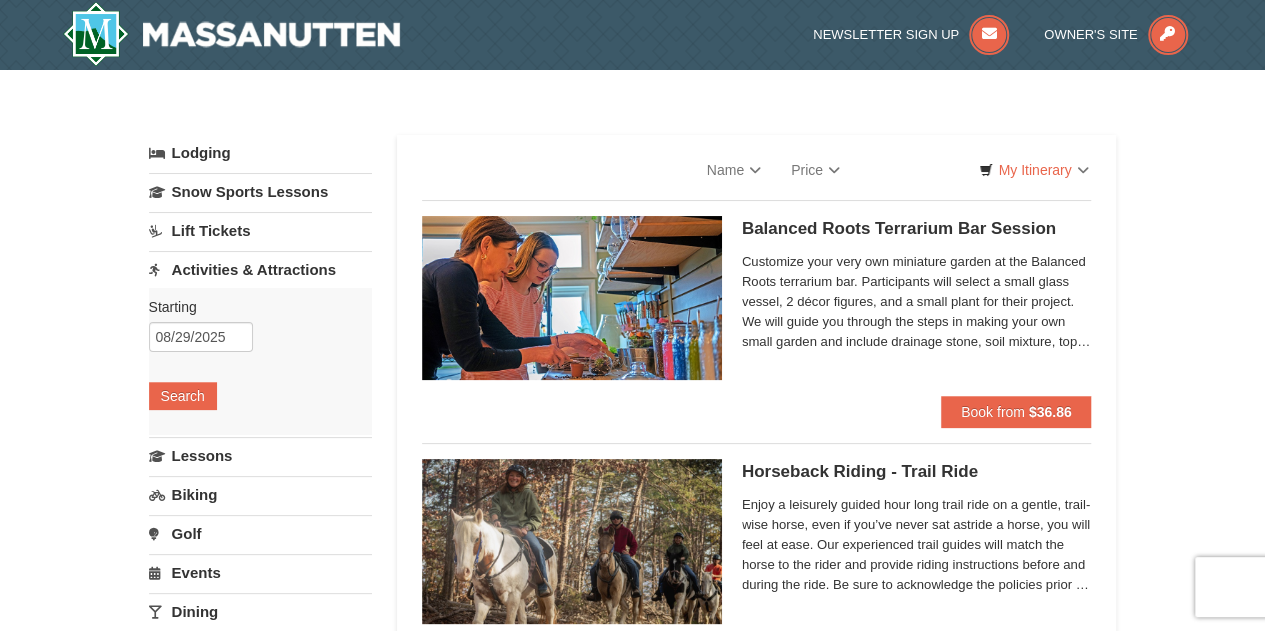 scroll, scrollTop: 0, scrollLeft: 0, axis: both 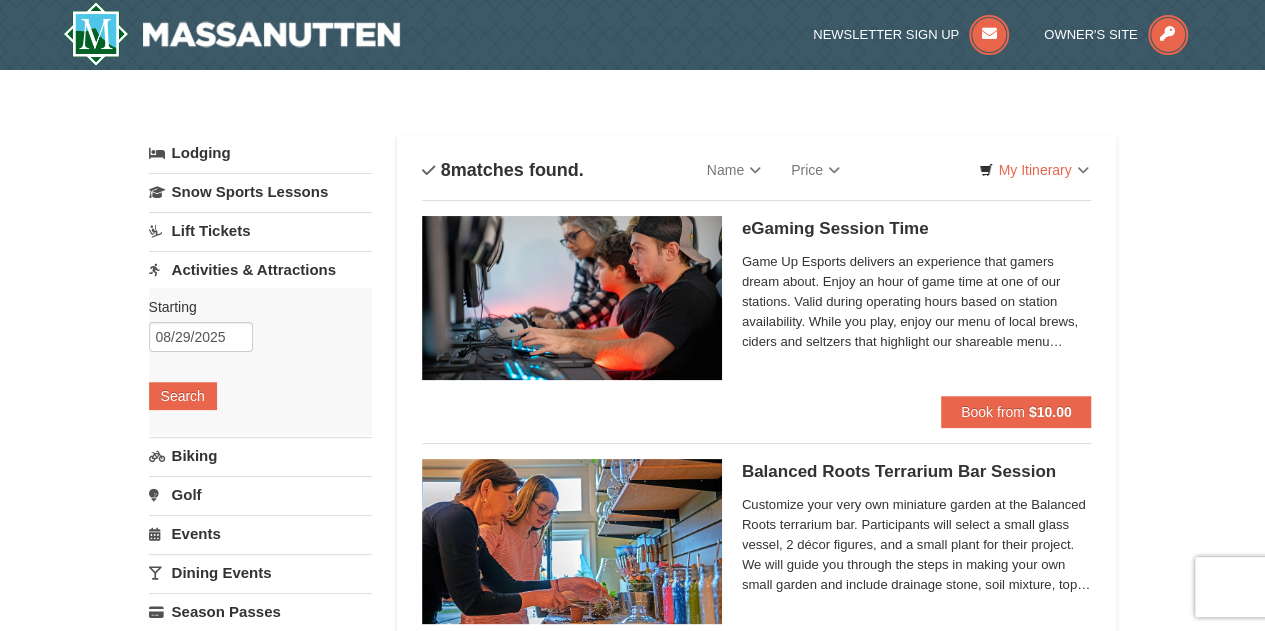 click on "Biking" at bounding box center [260, 455] 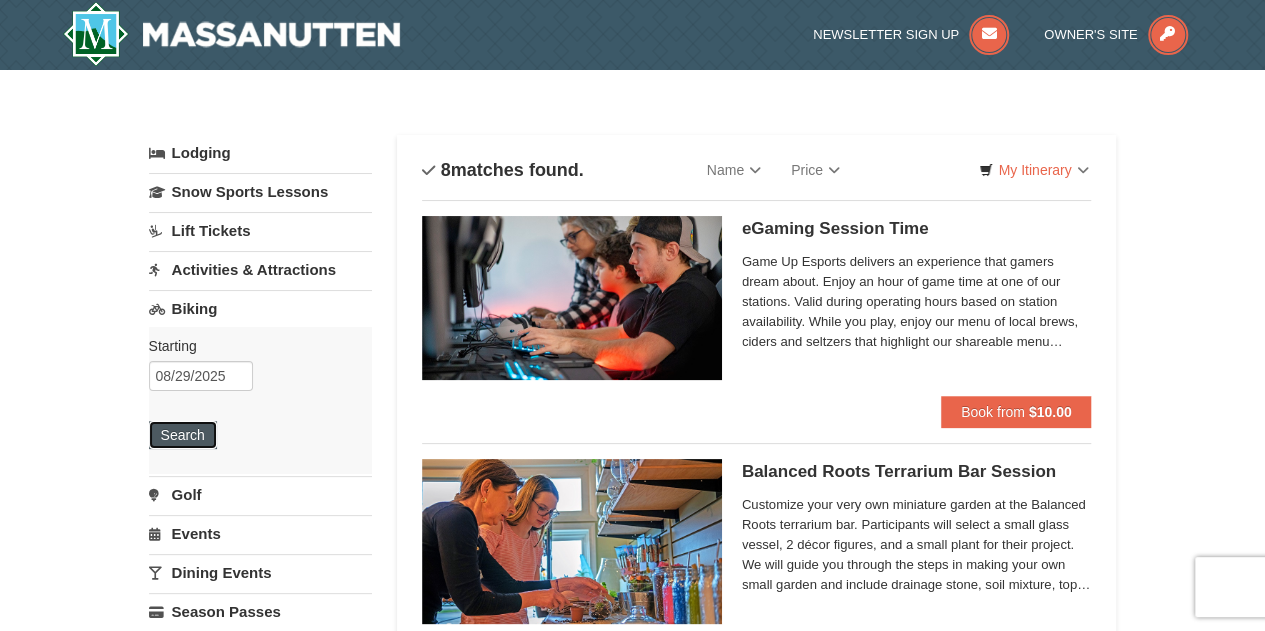 click on "Search" at bounding box center [183, 435] 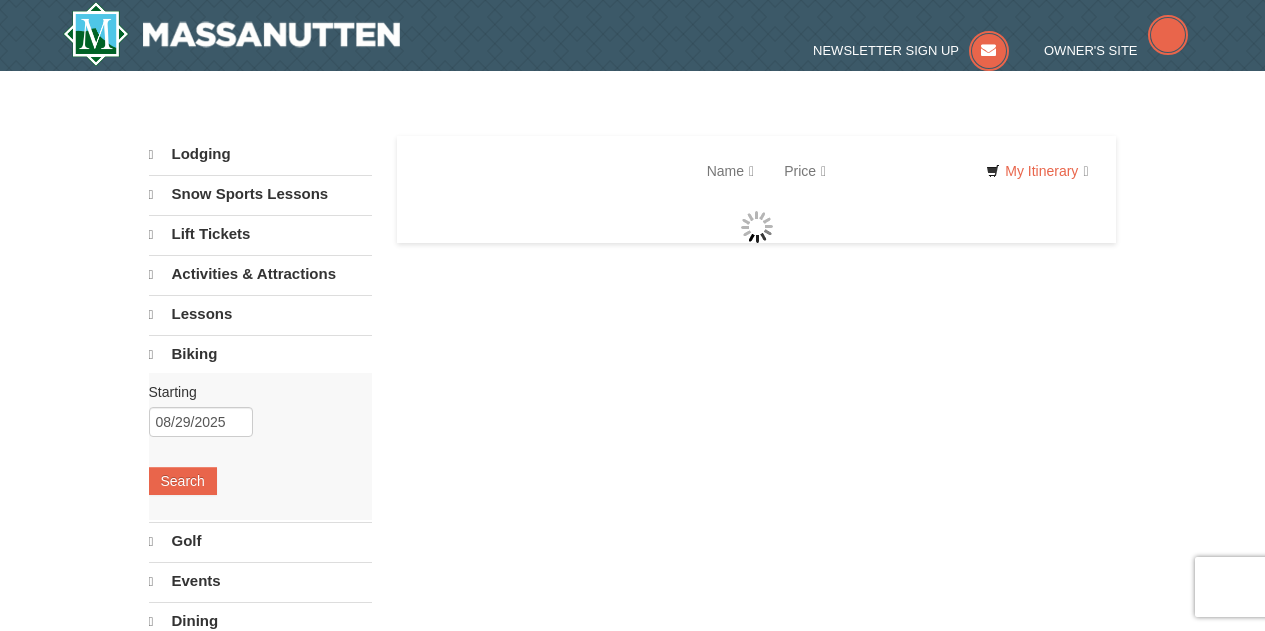 scroll, scrollTop: 0, scrollLeft: 0, axis: both 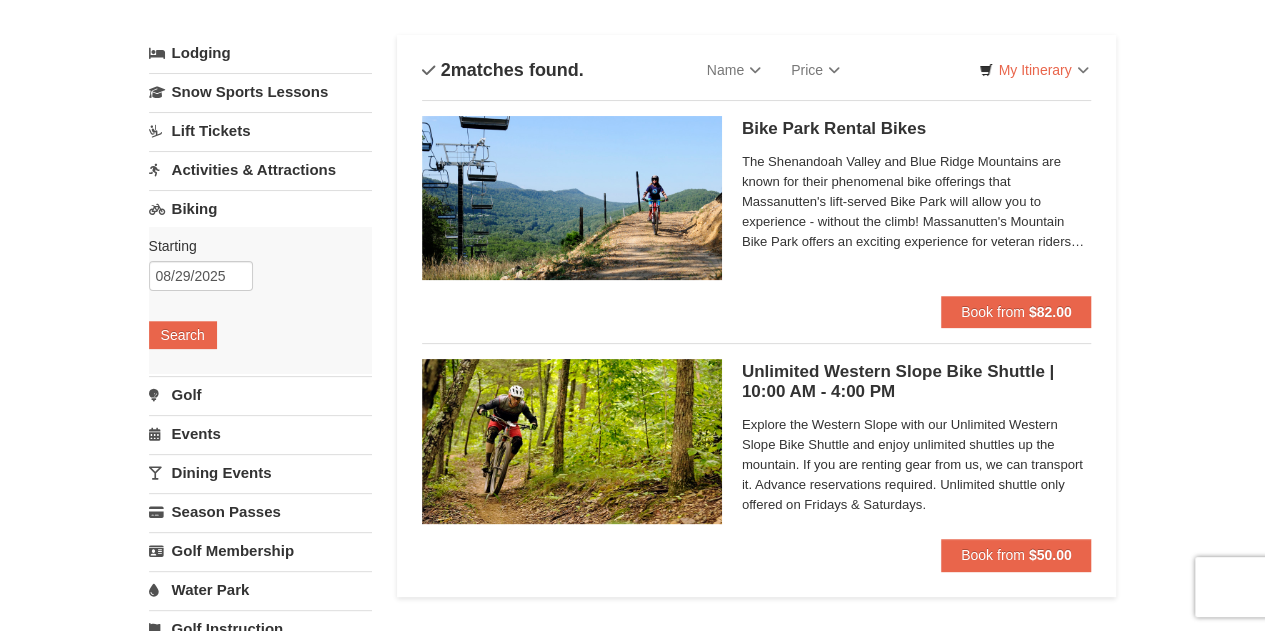 click on "Events" at bounding box center (260, 433) 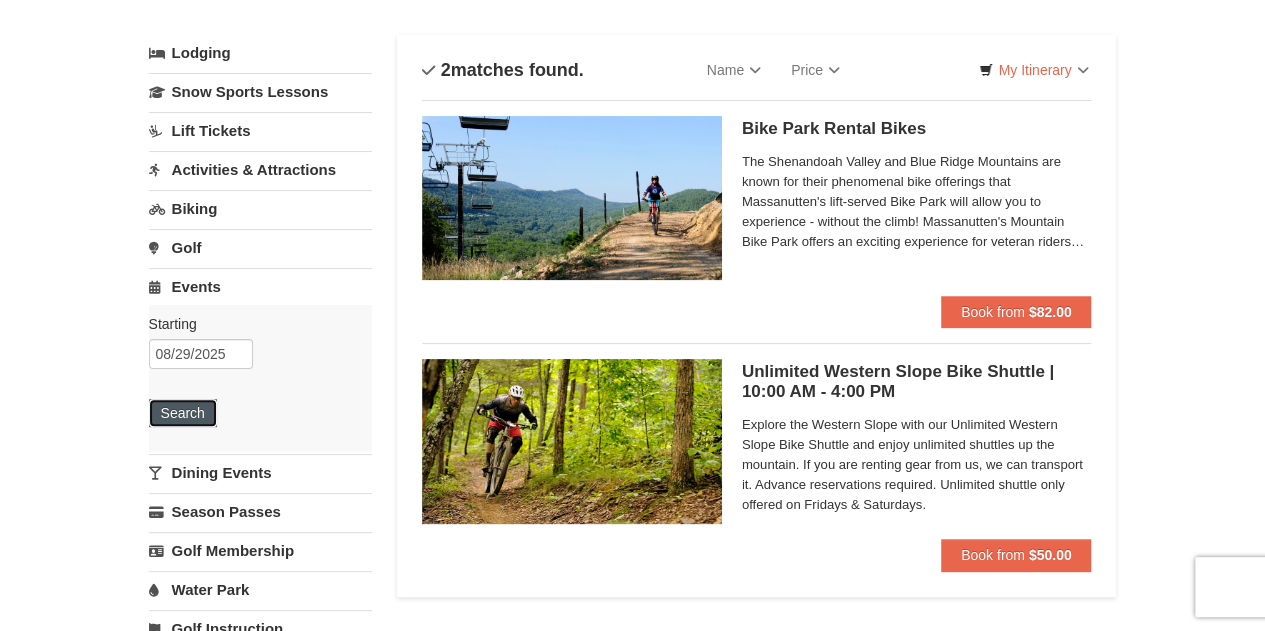 click on "Search" at bounding box center [183, 413] 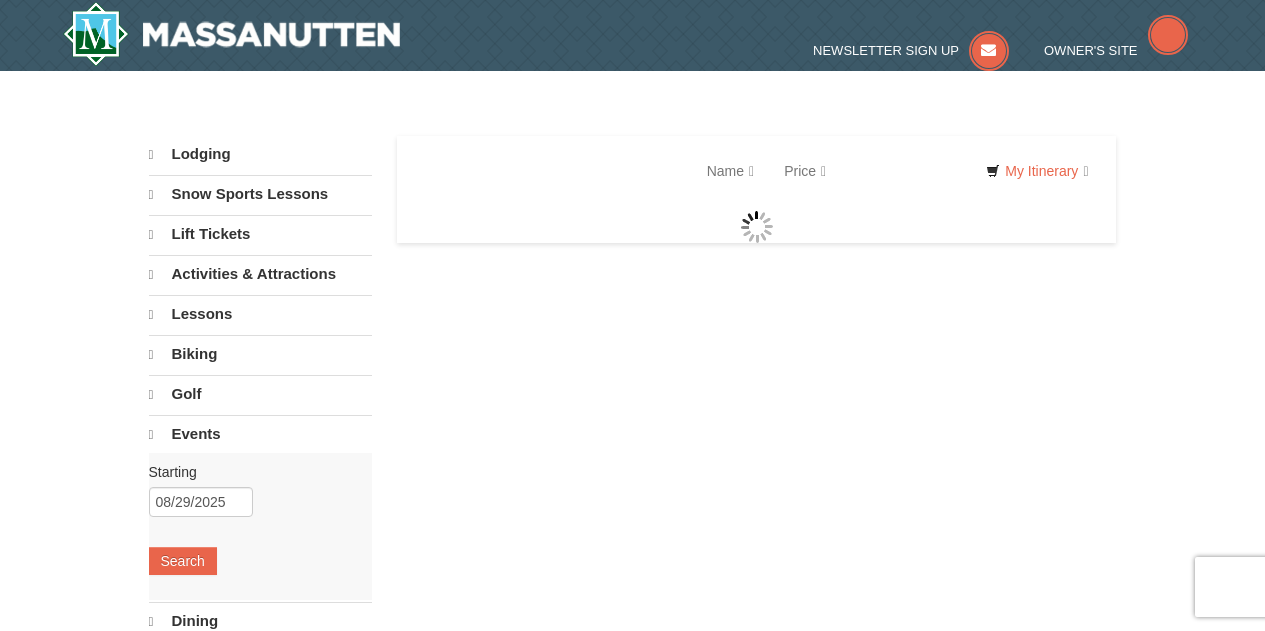 scroll, scrollTop: 0, scrollLeft: 0, axis: both 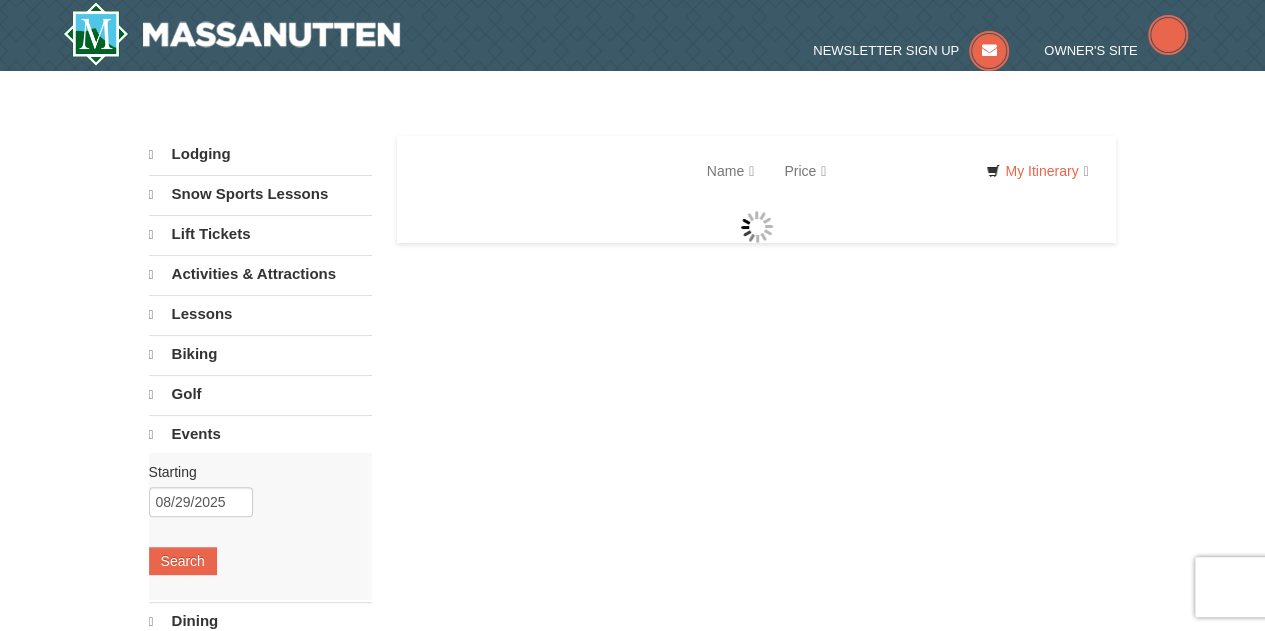 select on "8" 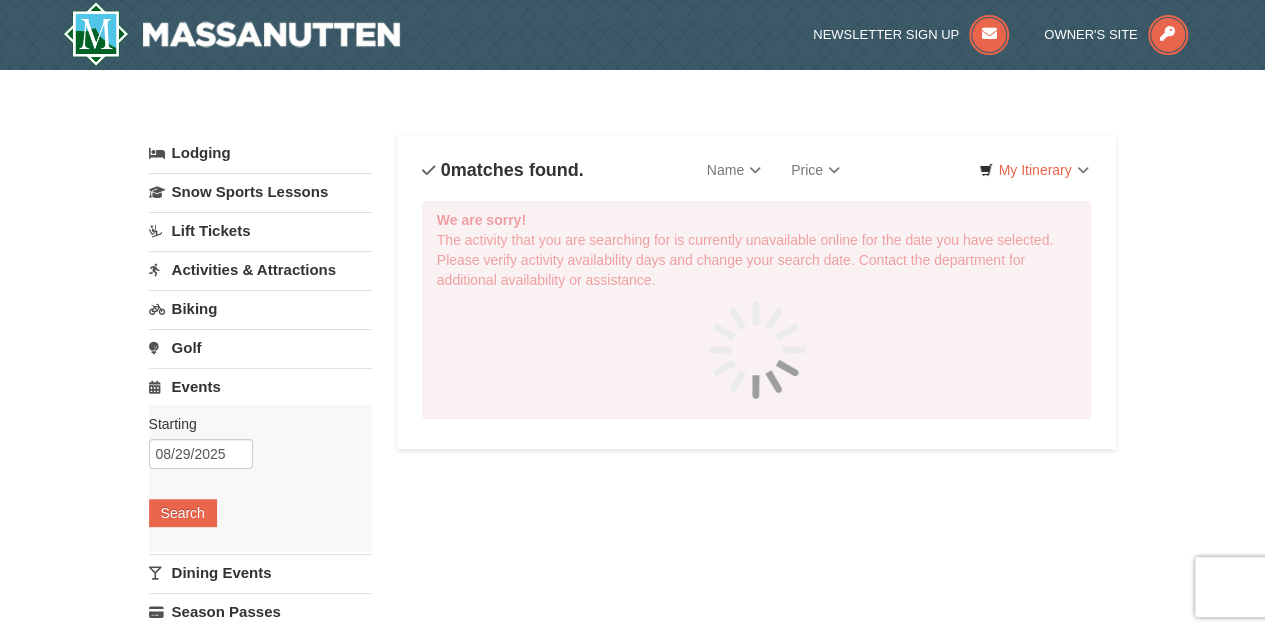 scroll, scrollTop: 0, scrollLeft: 0, axis: both 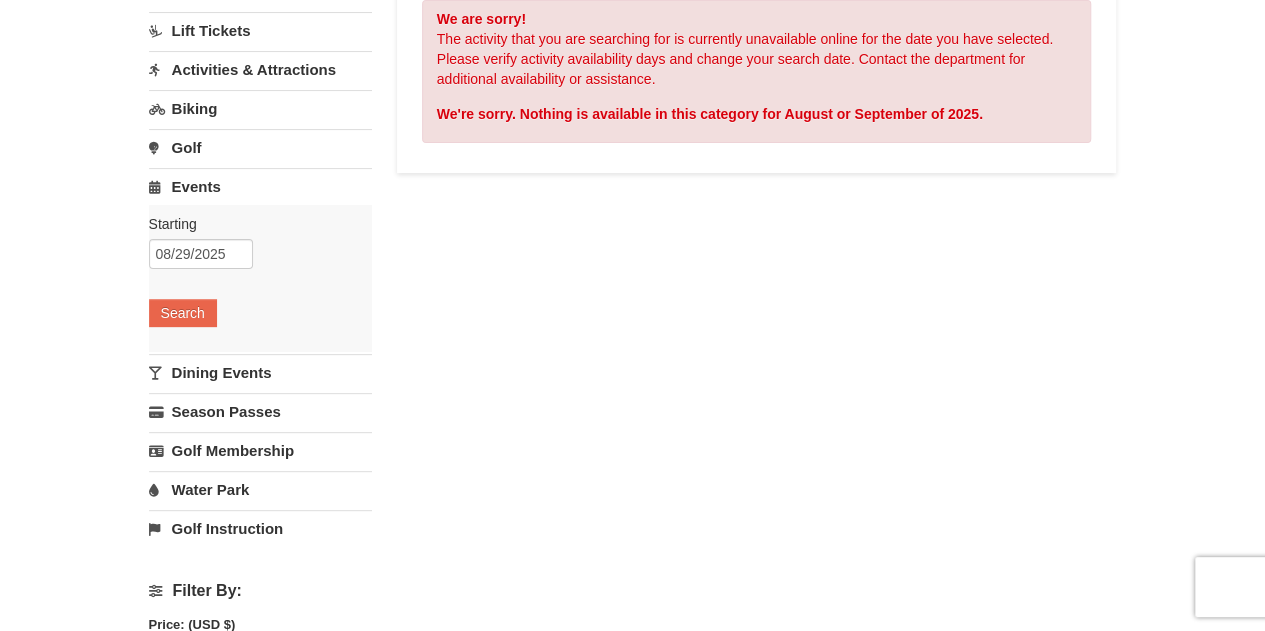 click on "Dining Events" at bounding box center (260, 372) 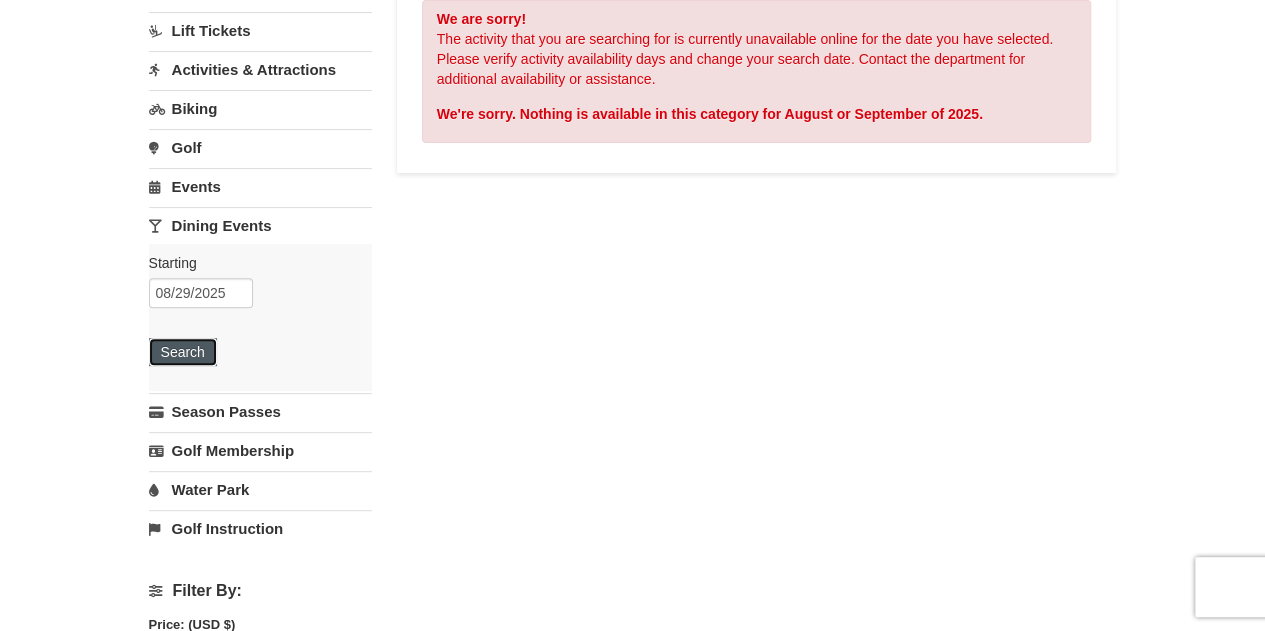 click on "Search" at bounding box center (183, 352) 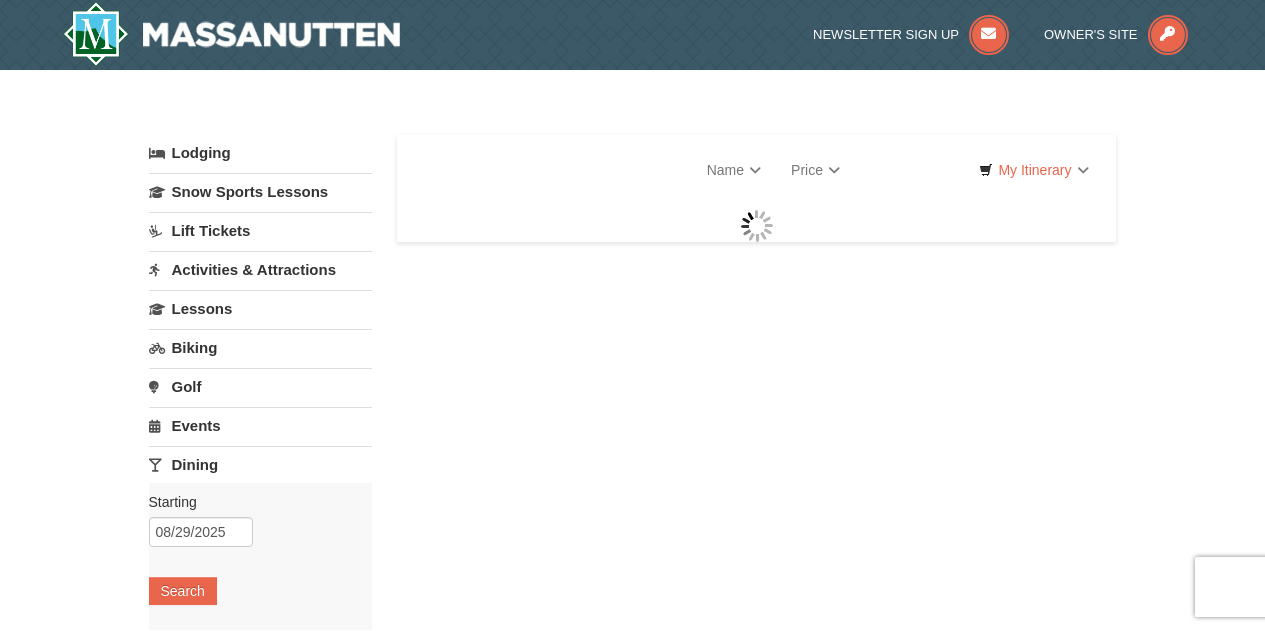 scroll, scrollTop: 0, scrollLeft: 0, axis: both 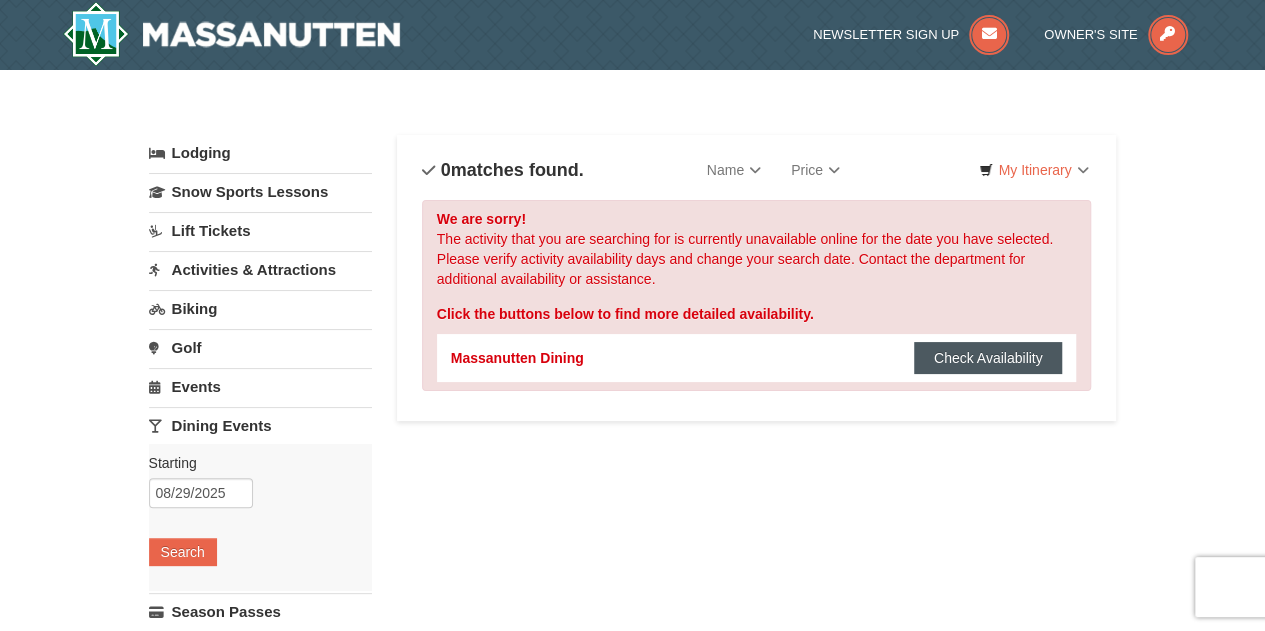 click on "Check Availability" at bounding box center (988, 358) 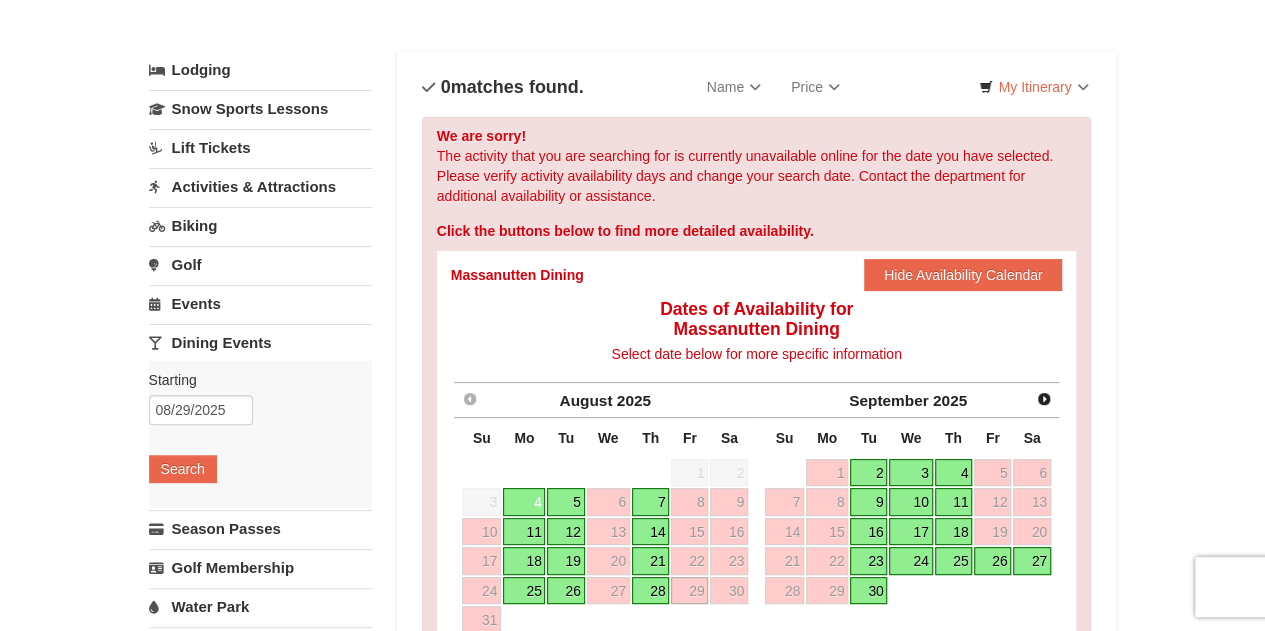 scroll, scrollTop: 200, scrollLeft: 0, axis: vertical 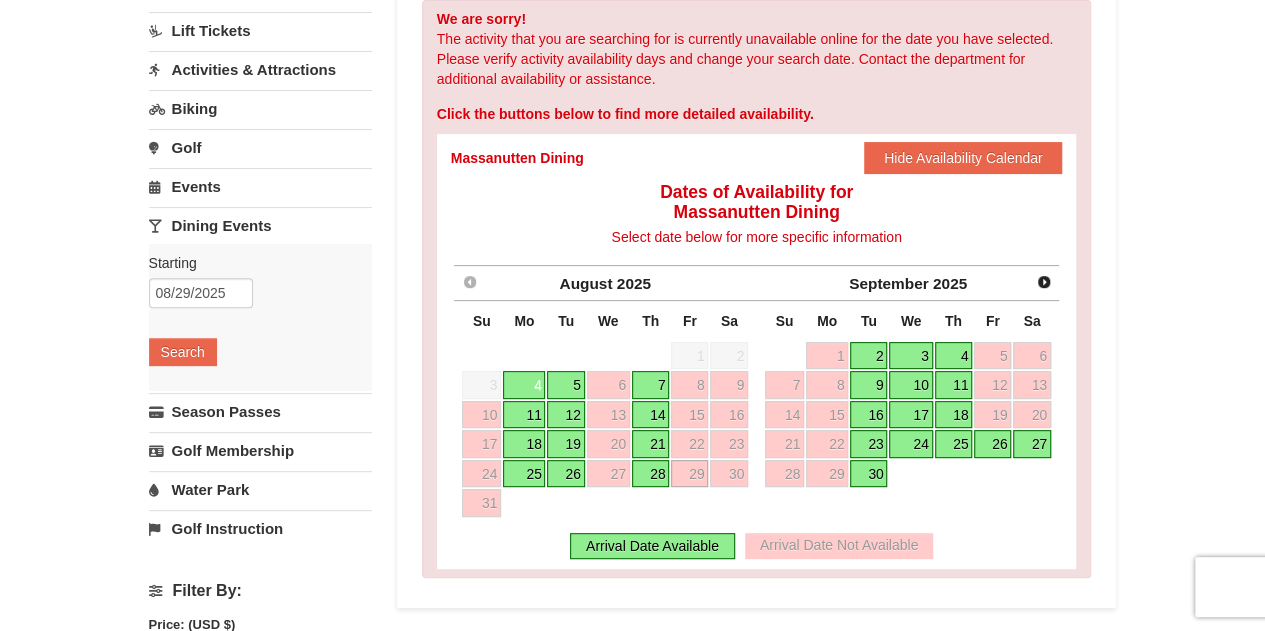 click on "28" at bounding box center (651, 474) 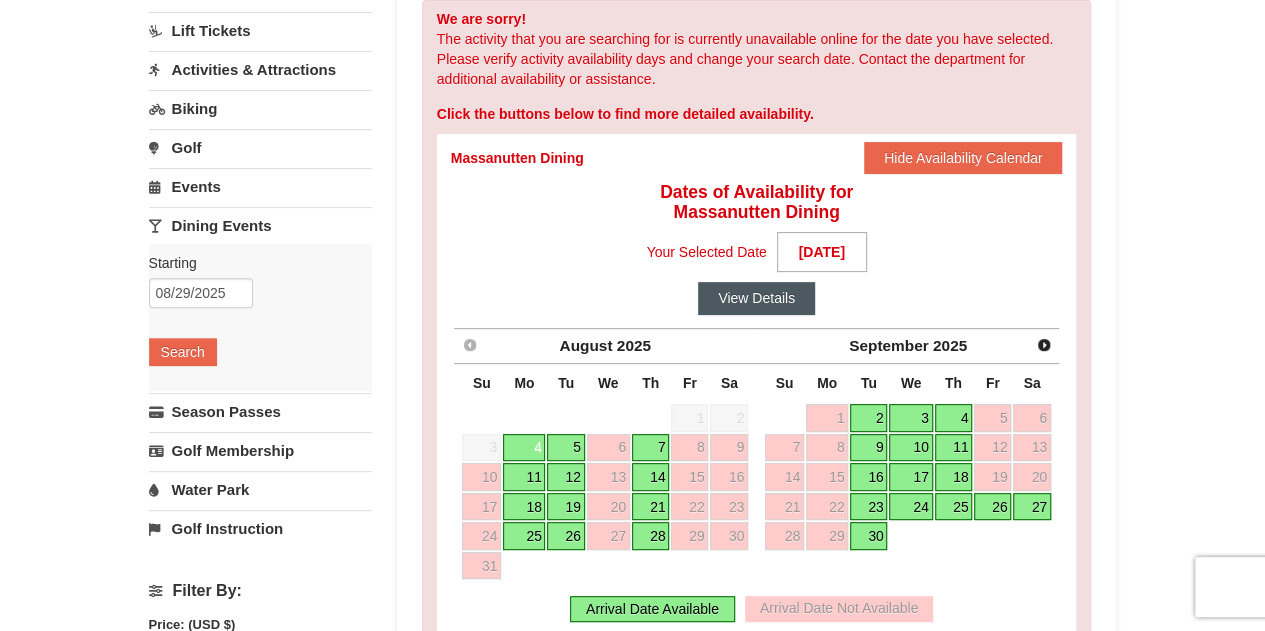 click on "View Details" at bounding box center (756, 298) 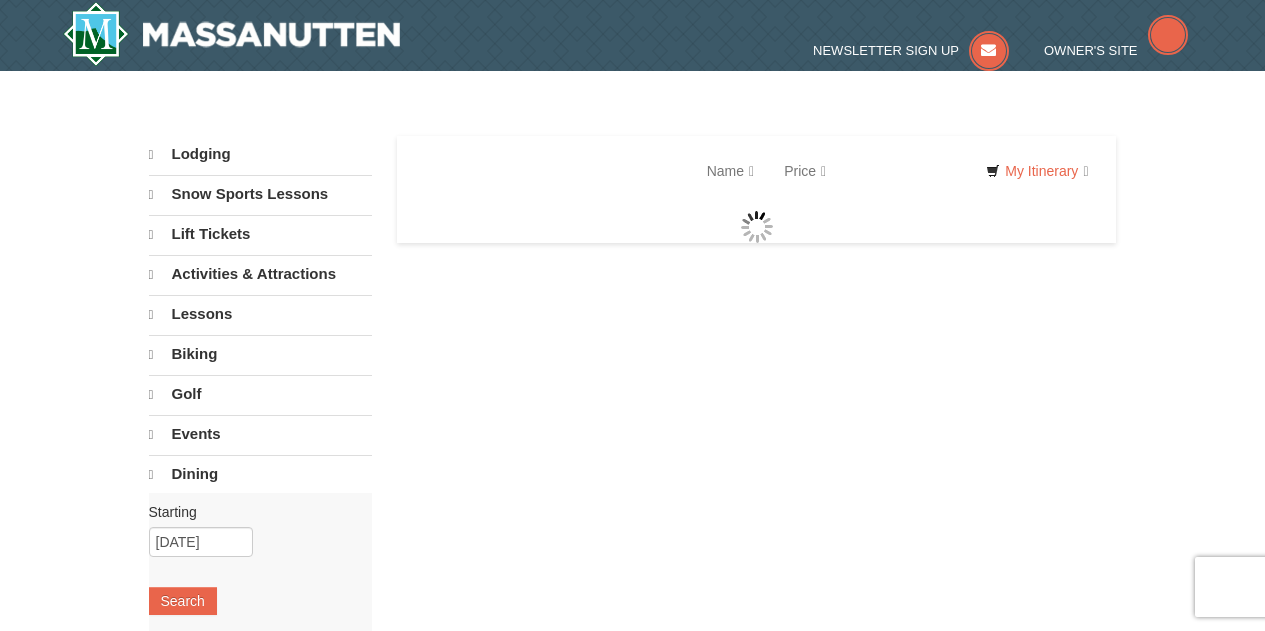 scroll, scrollTop: 0, scrollLeft: 0, axis: both 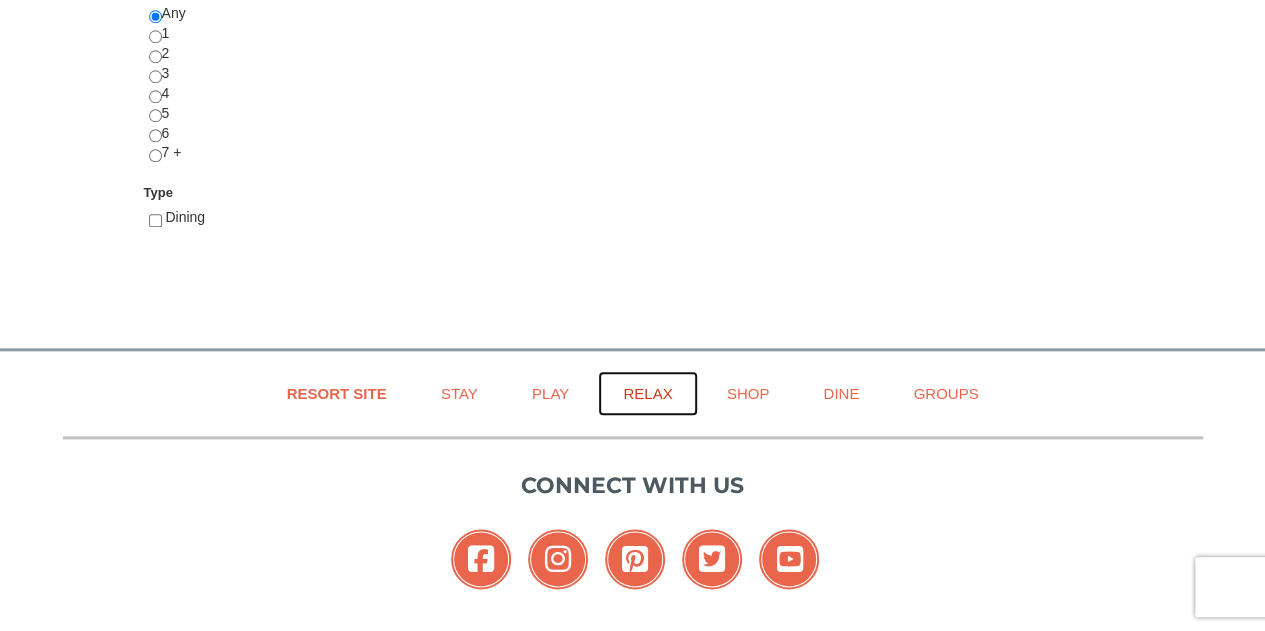click on "Relax" at bounding box center [647, 393] 